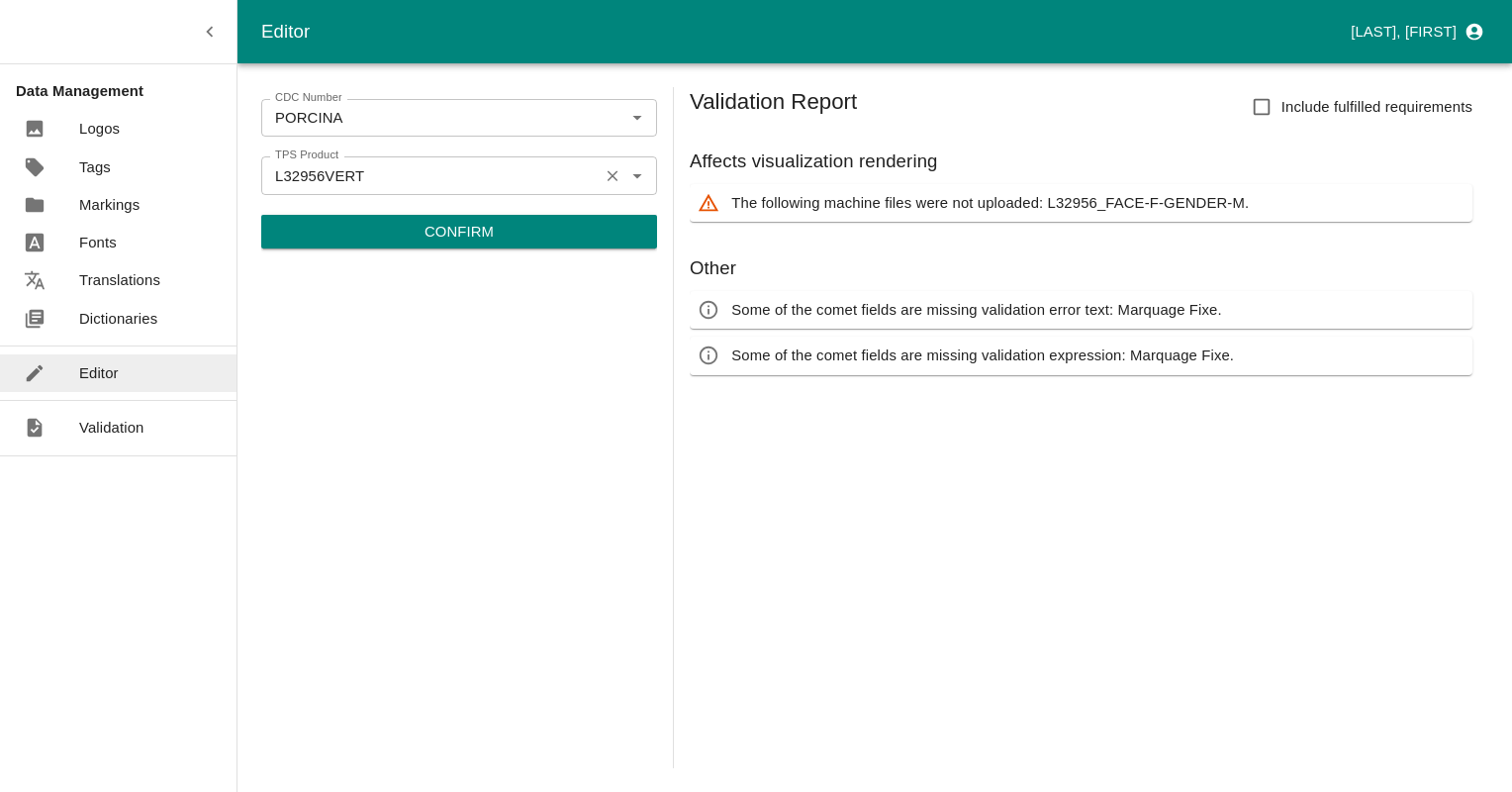 scroll, scrollTop: 0, scrollLeft: 0, axis: both 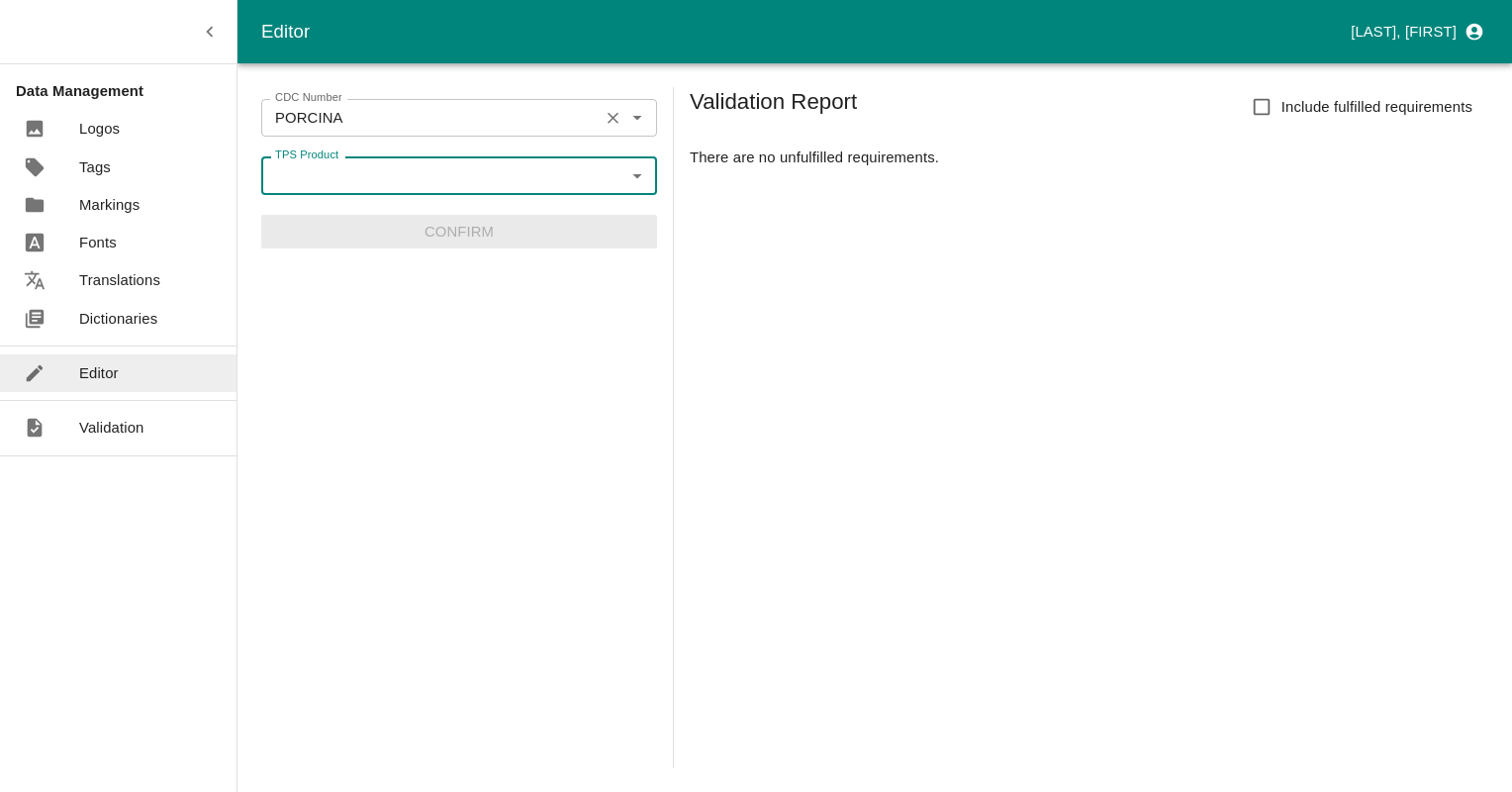 click 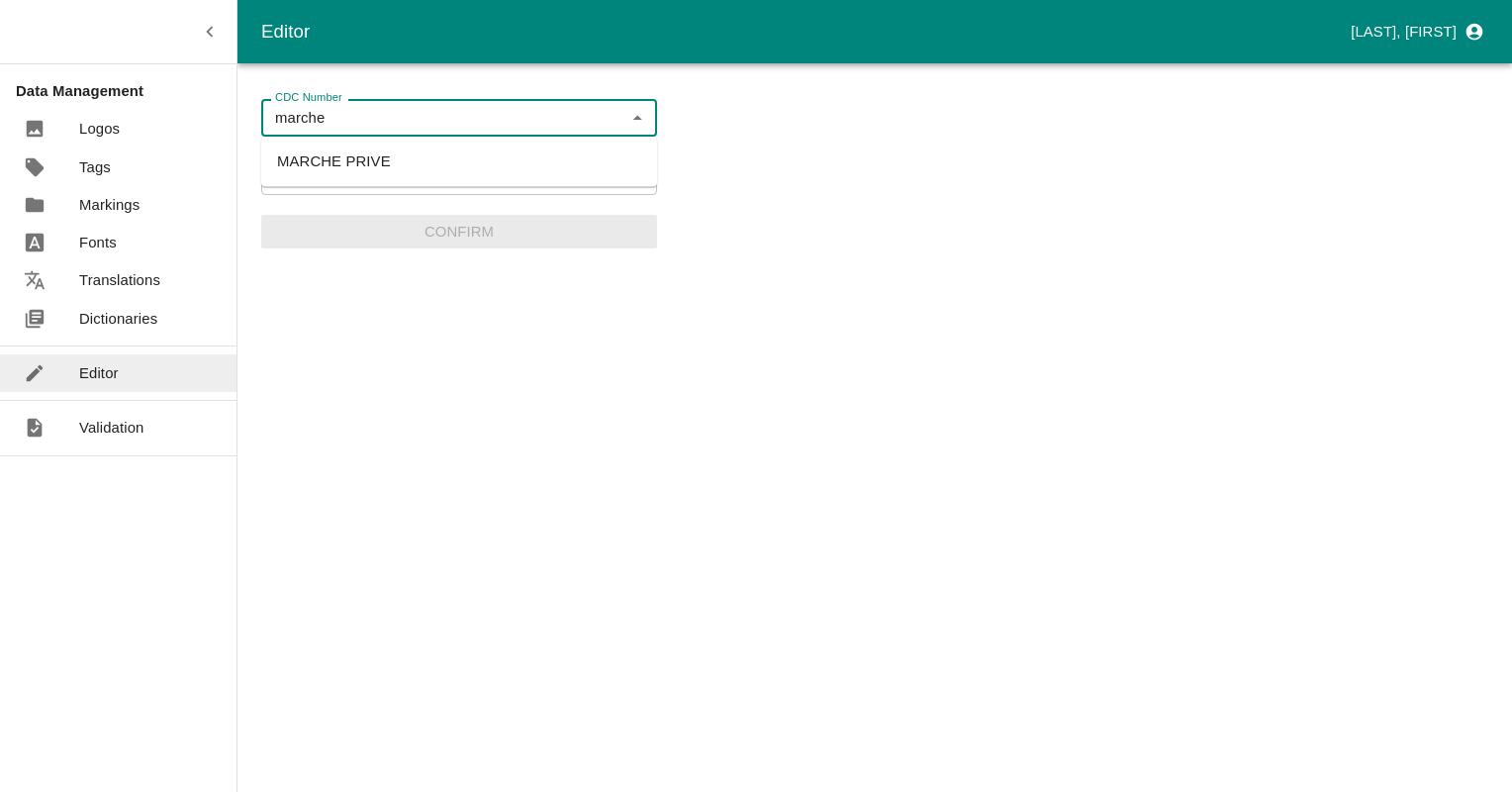 click on "MARCHE PRIVE" at bounding box center (459, 161) 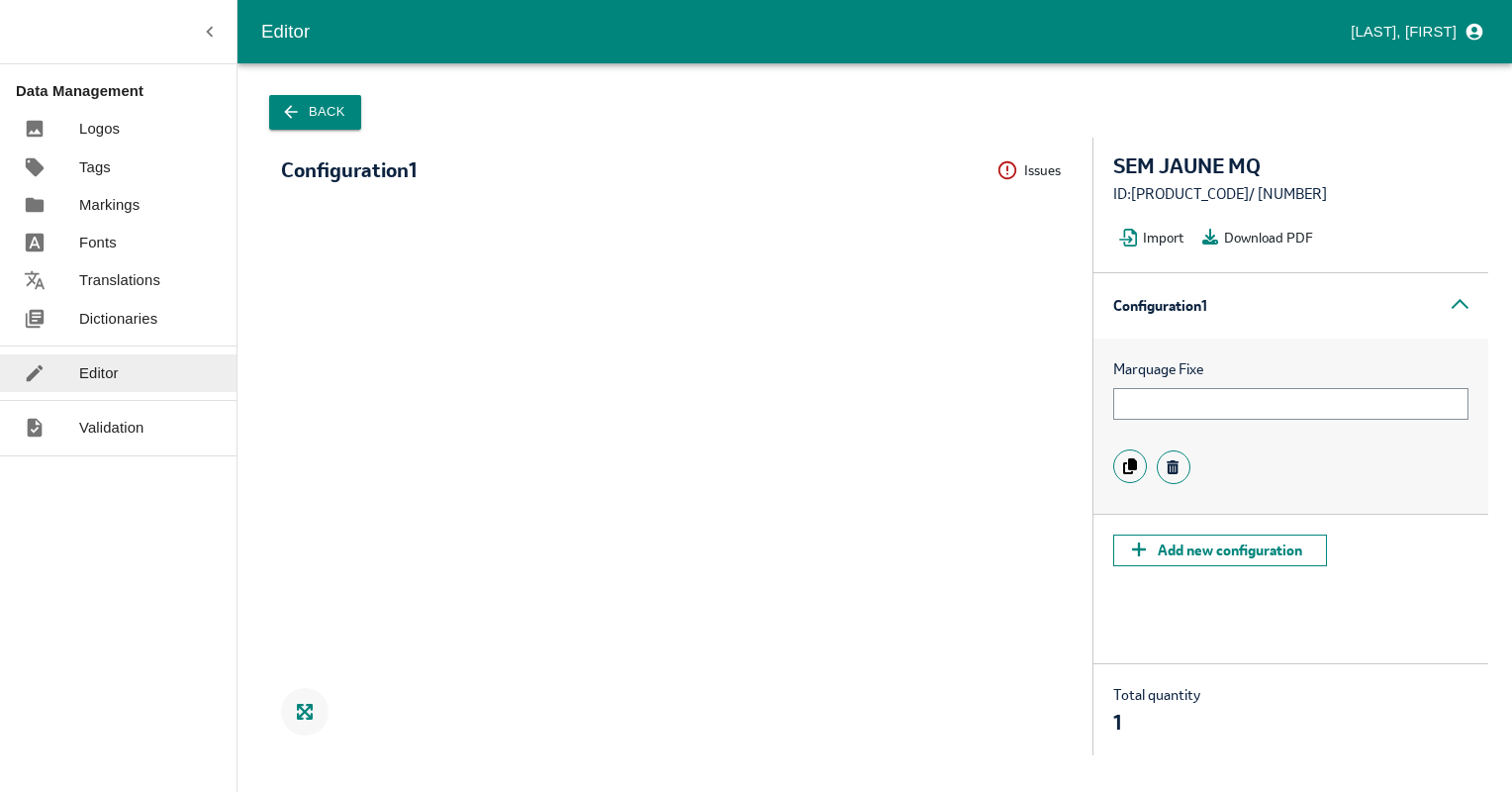 scroll, scrollTop: 0, scrollLeft: 0, axis: both 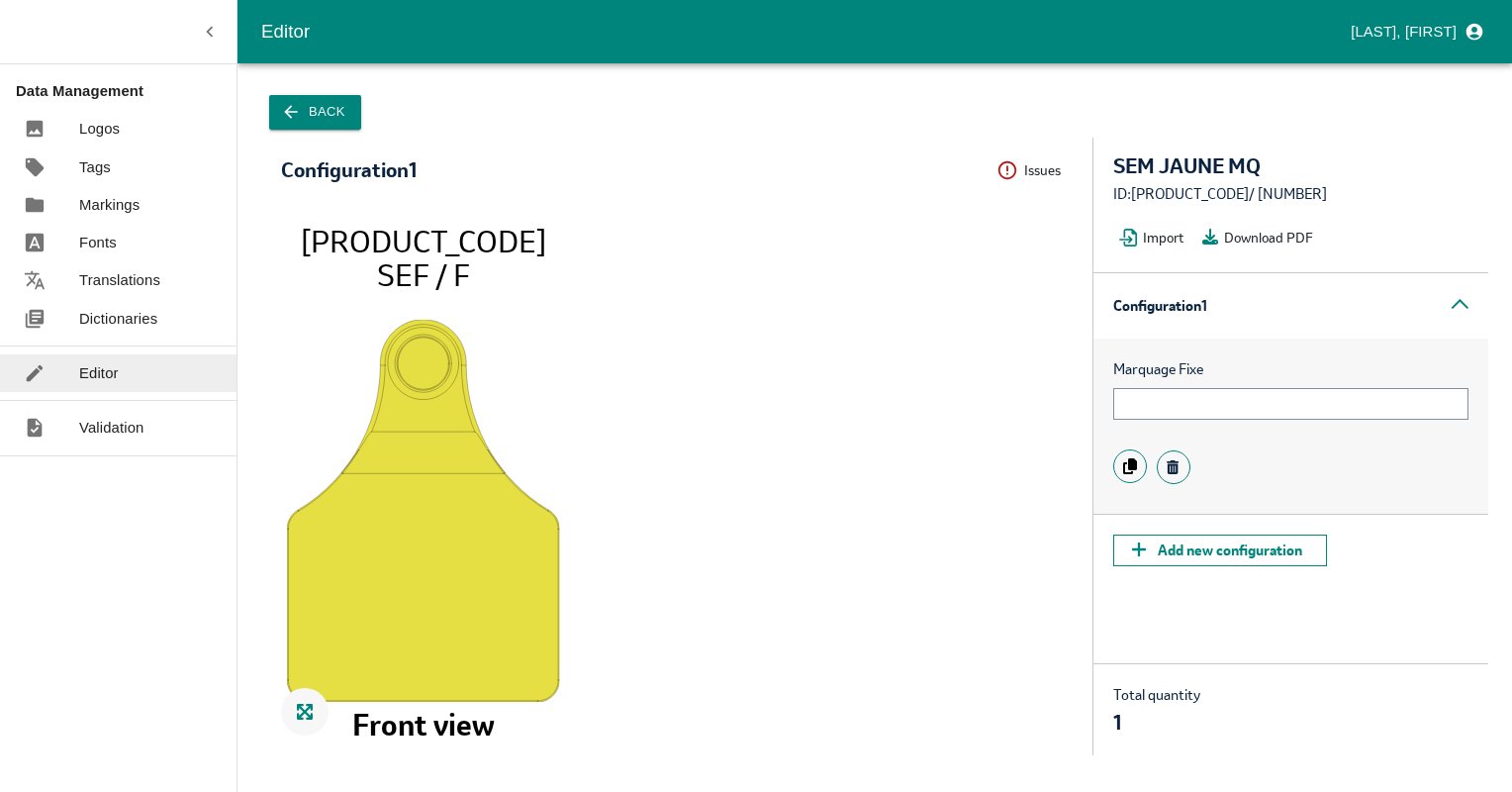 click on "ID:  [PRODUCT_CODE]  / [NUMBER]" at bounding box center [1290, 194] 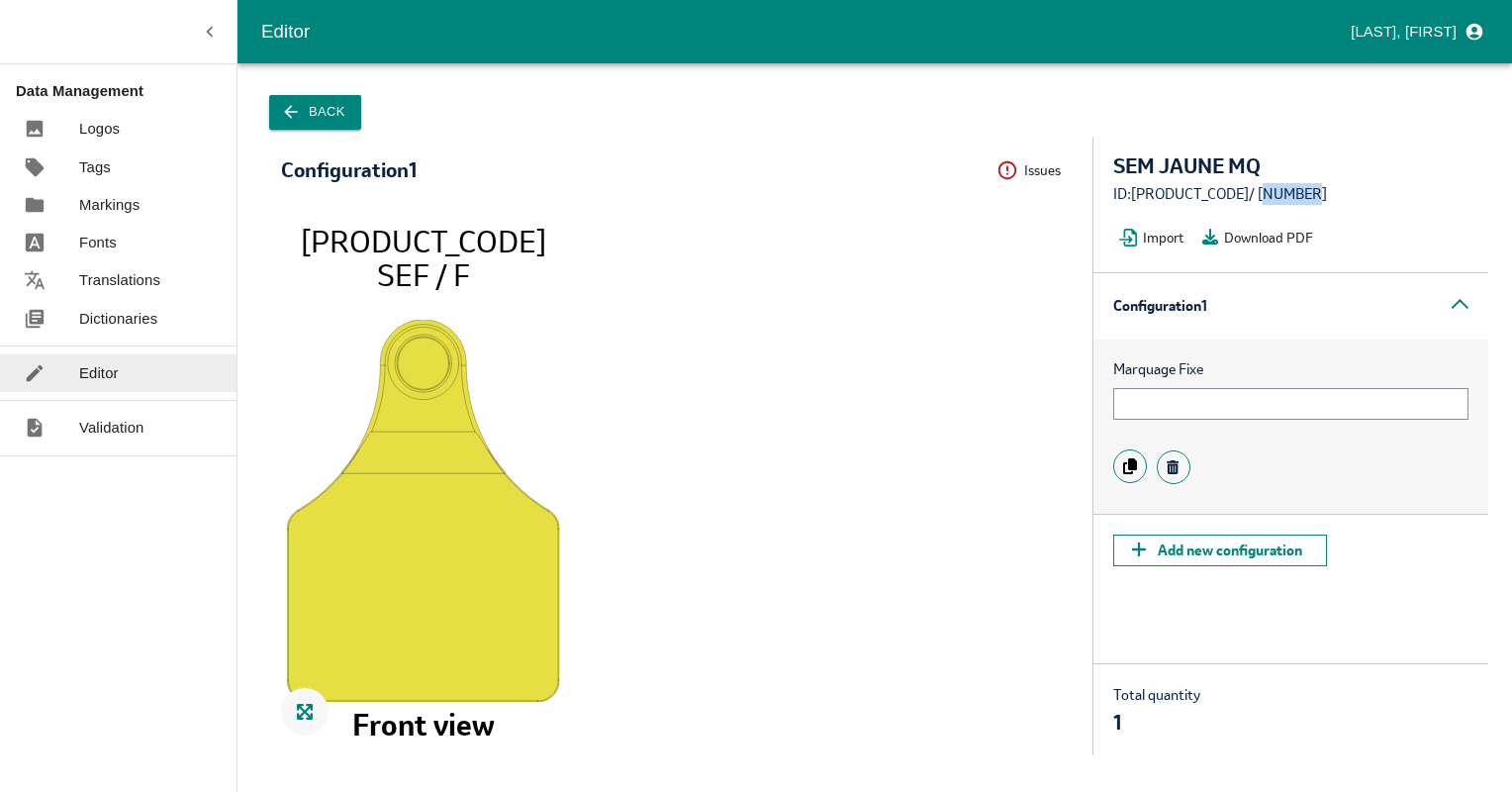 click on "ID:  [PRODUCT_CODE]  / [NUMBER]" at bounding box center (1290, 194) 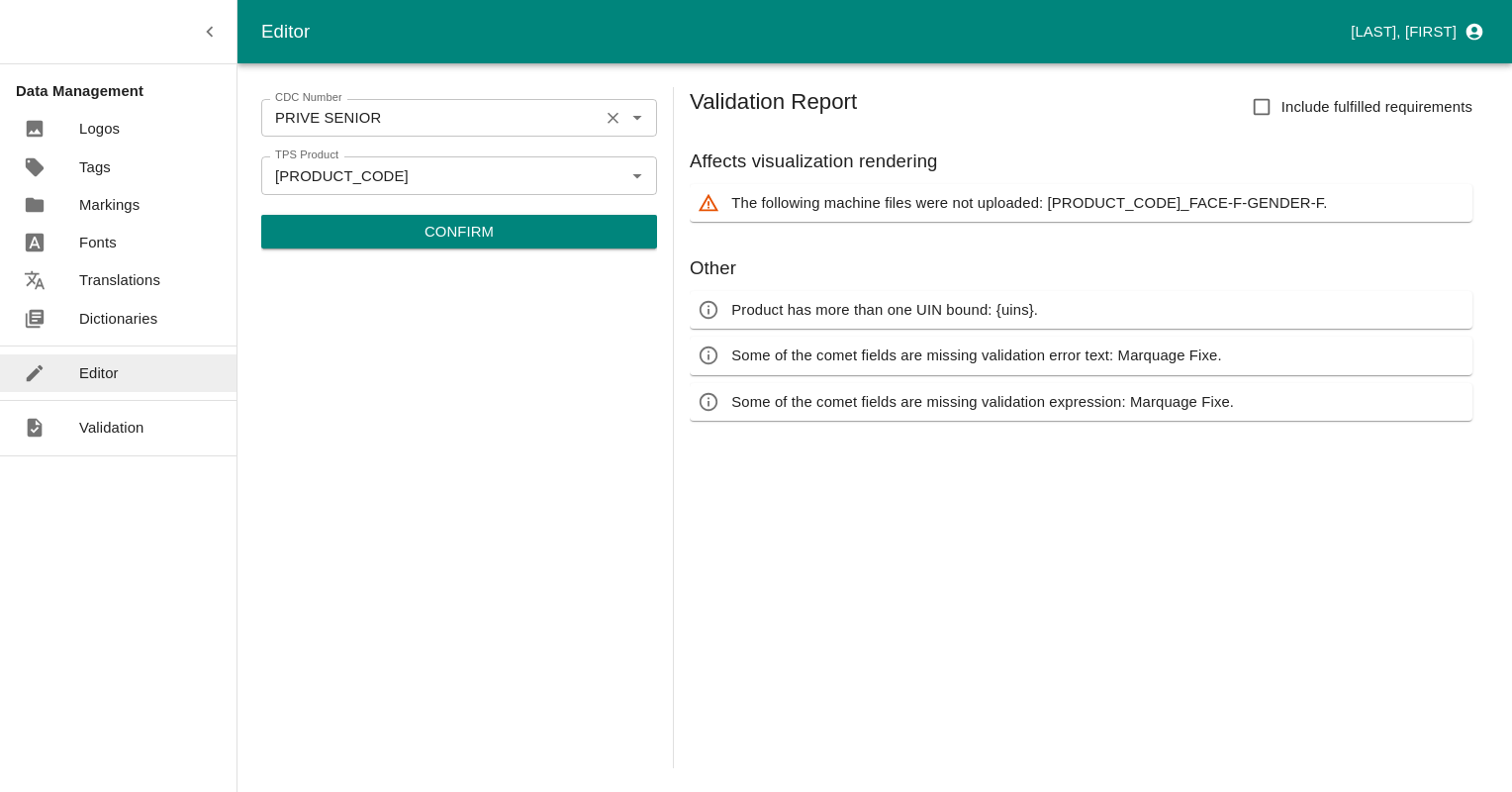 click 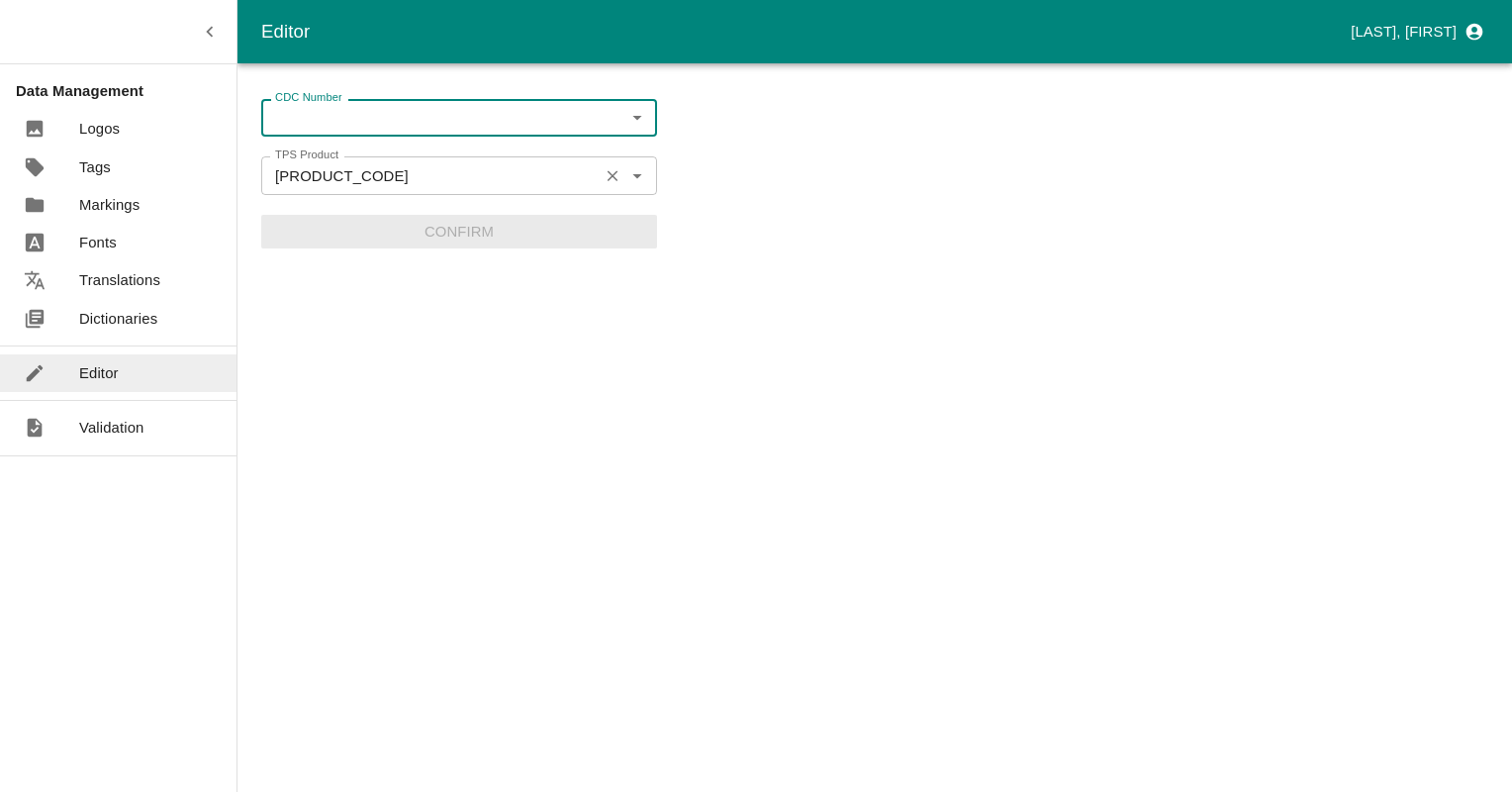 click on "[PRODUCT_CODE]" at bounding box center [429, 175] 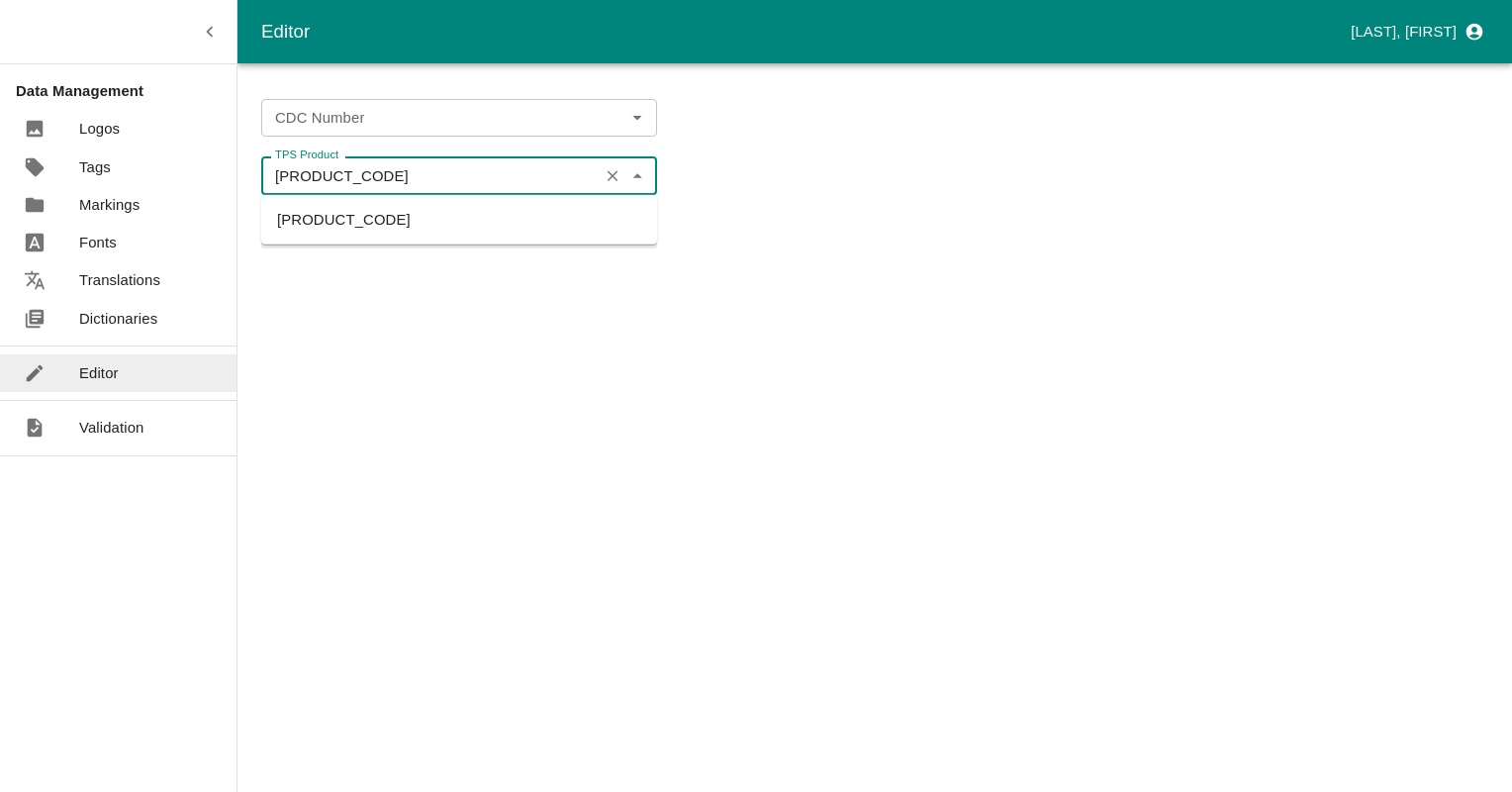 click on "[PRODUCT_CODE]" at bounding box center (429, 175) 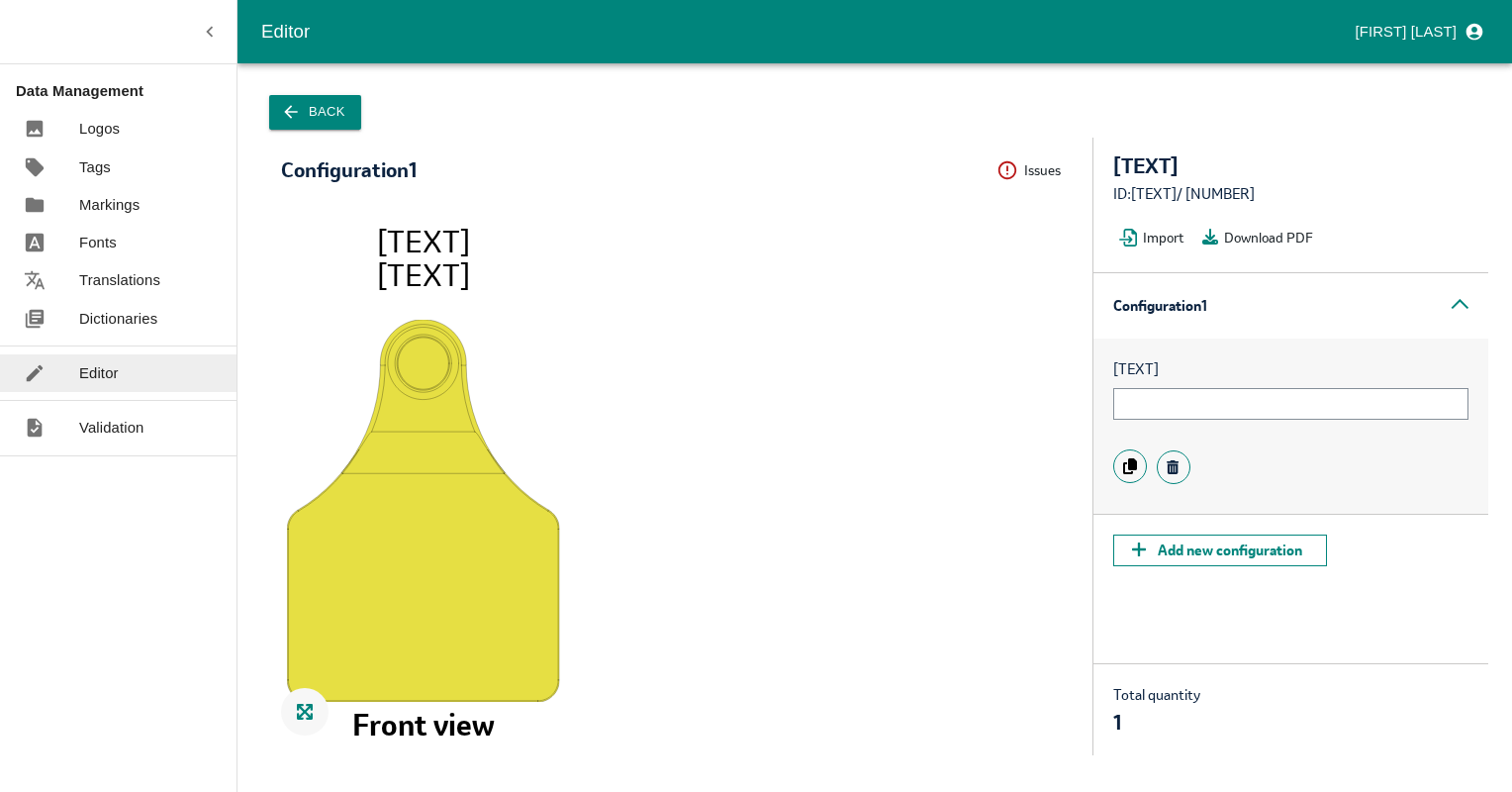 scroll, scrollTop: 0, scrollLeft: 0, axis: both 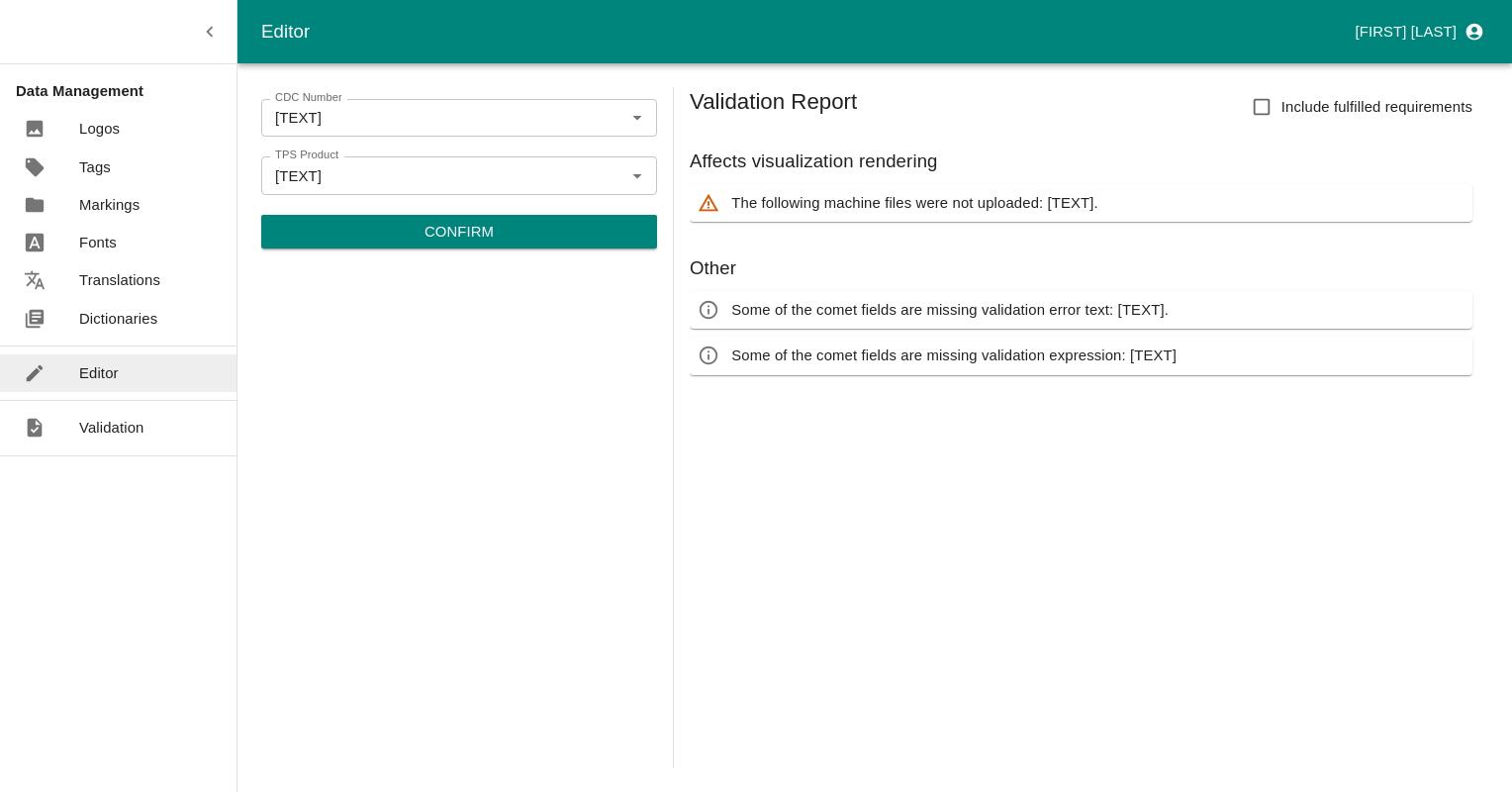click on "Include fulfilled requirements" at bounding box center [1262, 107] 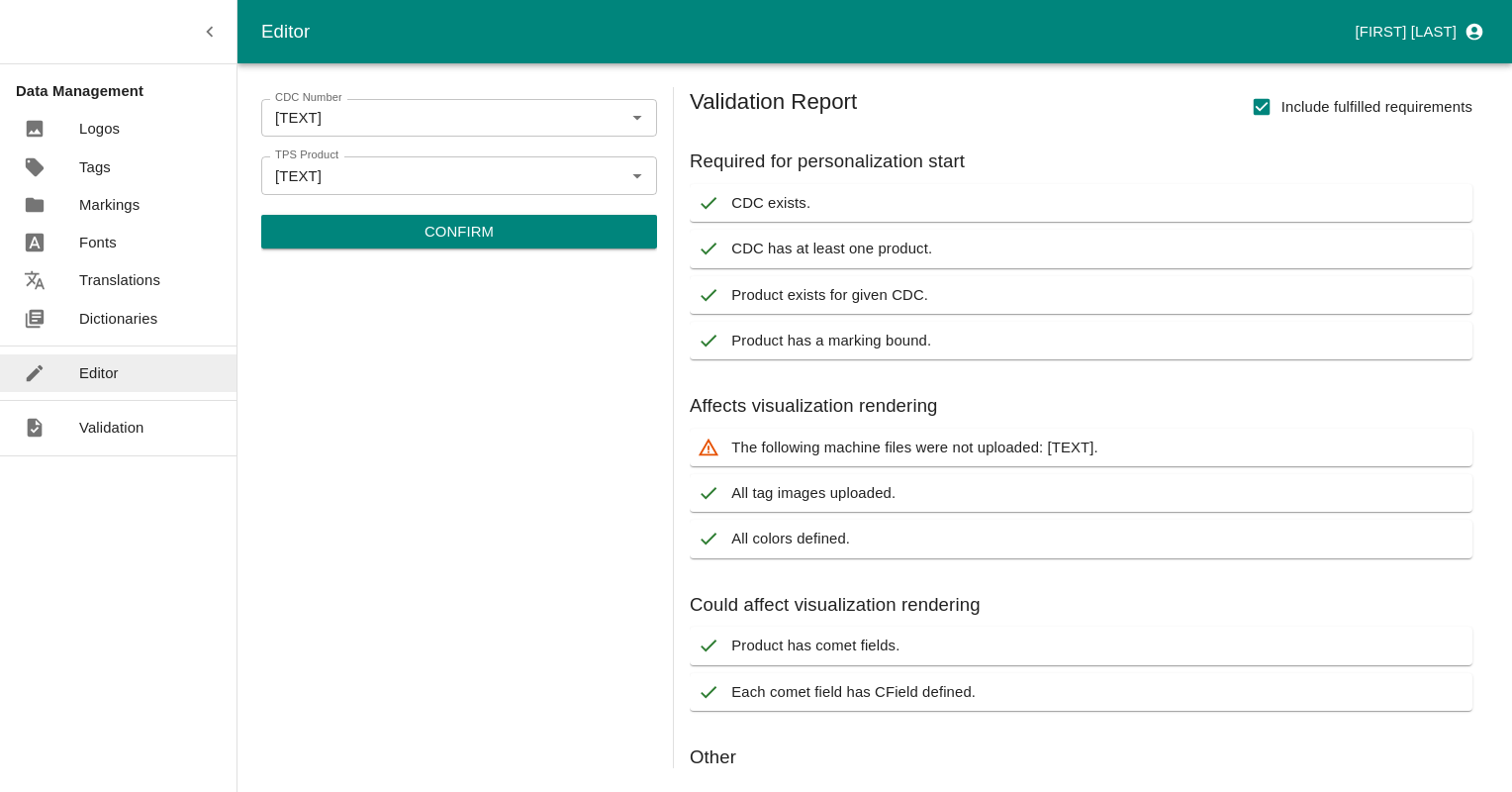 click on "Include fulfilled requirements" at bounding box center [1262, 107] 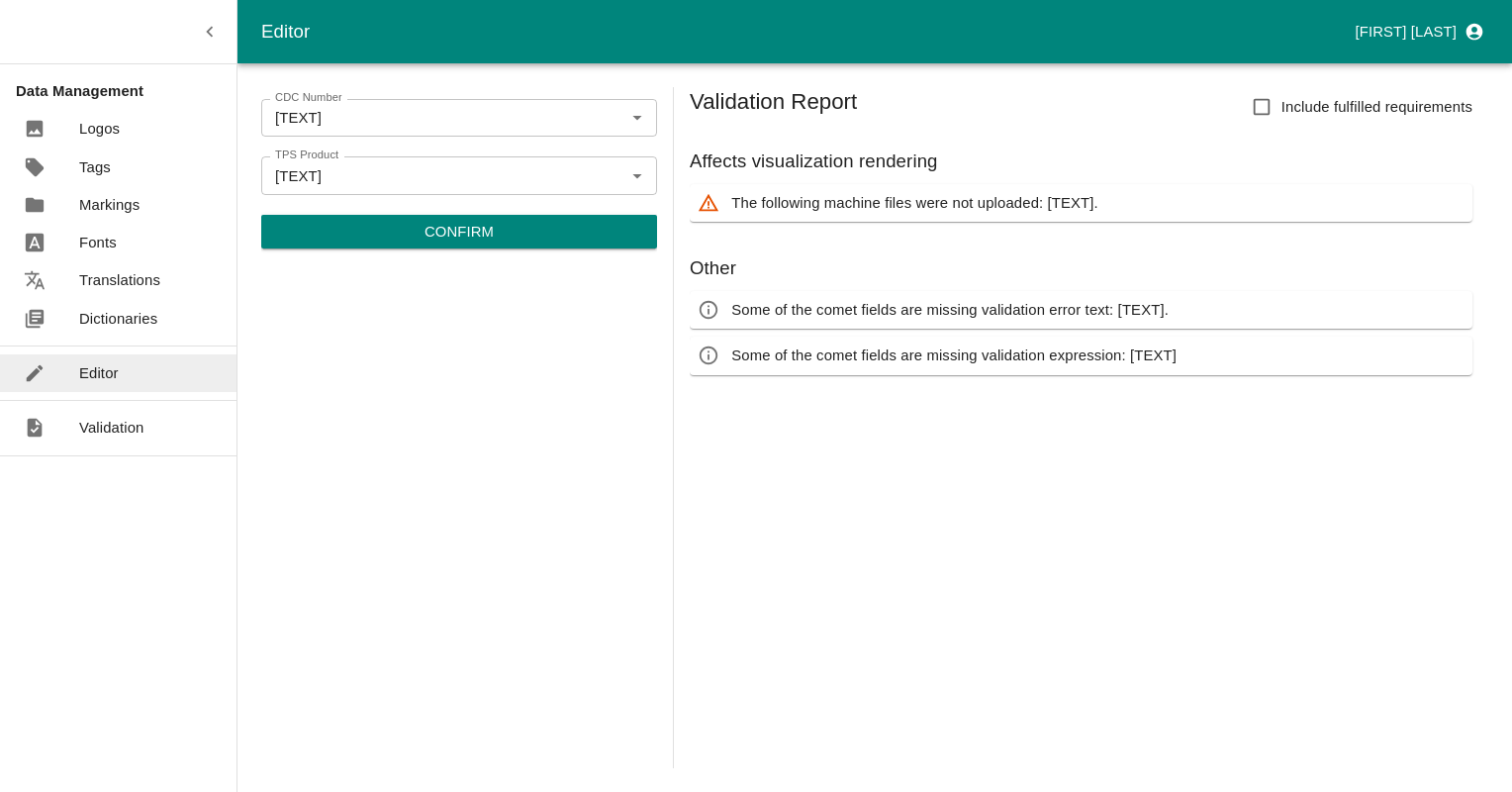 click on "Include fulfilled requirements" at bounding box center (1262, 107) 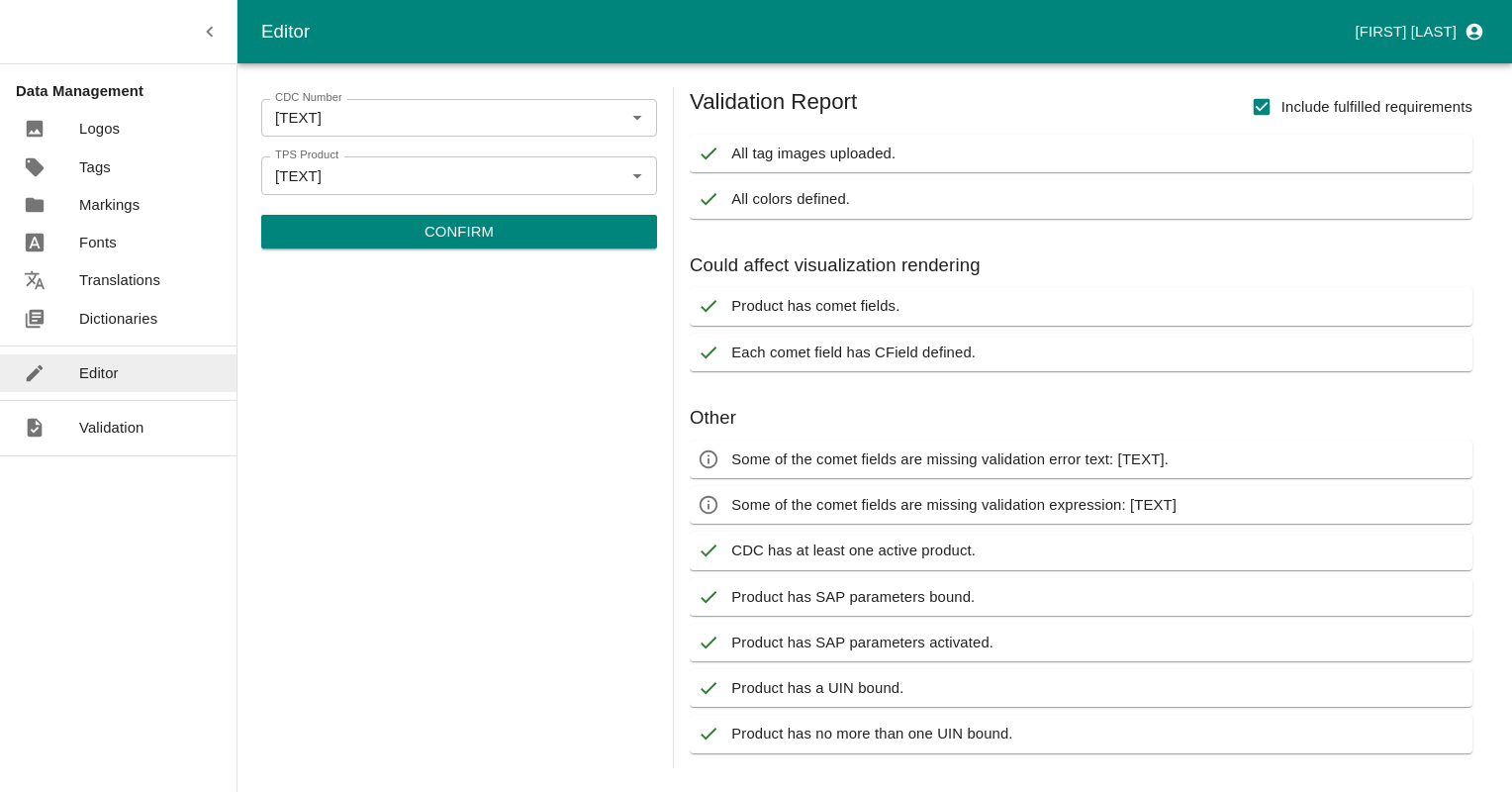 scroll, scrollTop: 0, scrollLeft: 0, axis: both 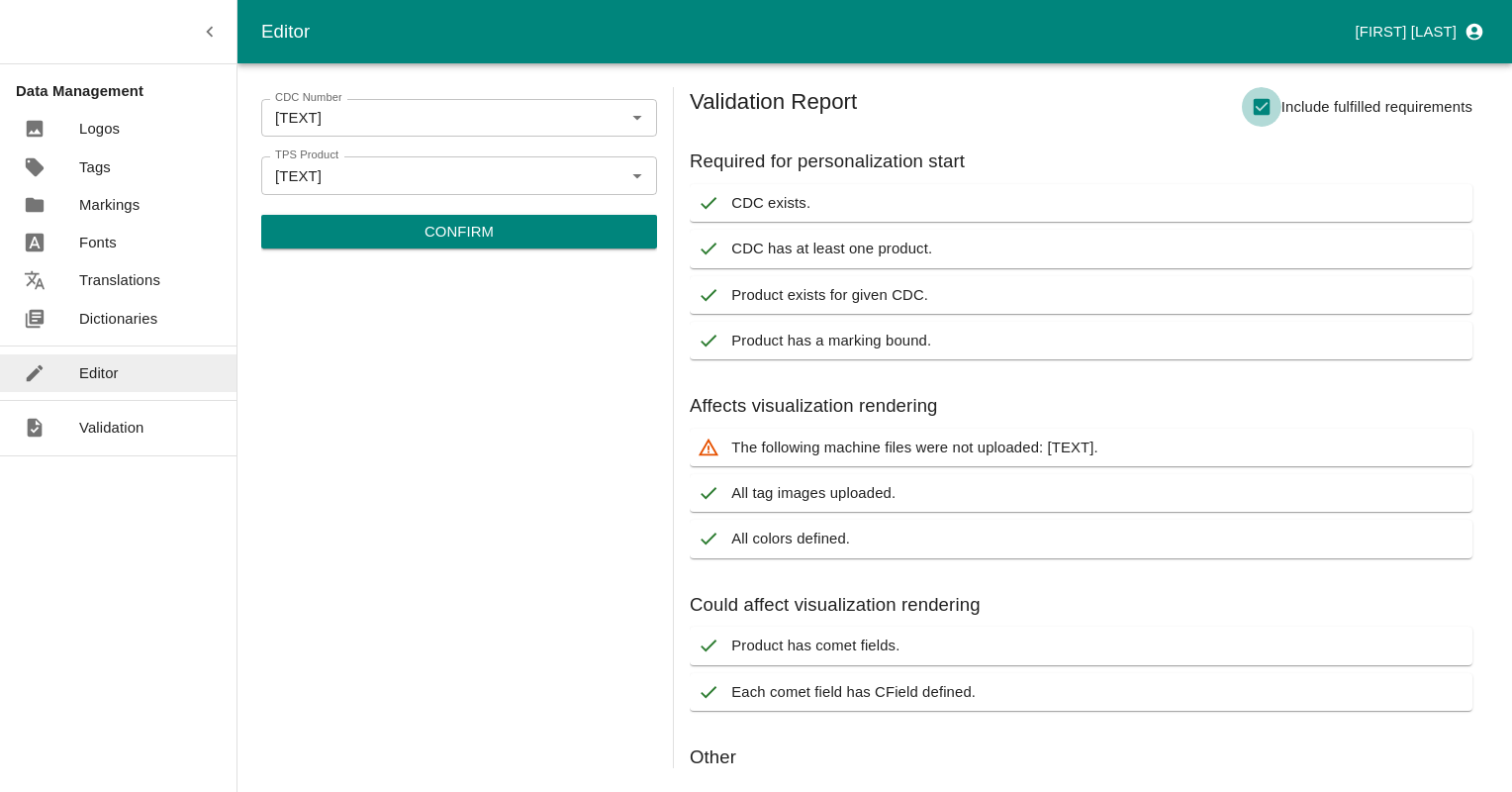 click on "Include fulfilled requirements" at bounding box center (1262, 107) 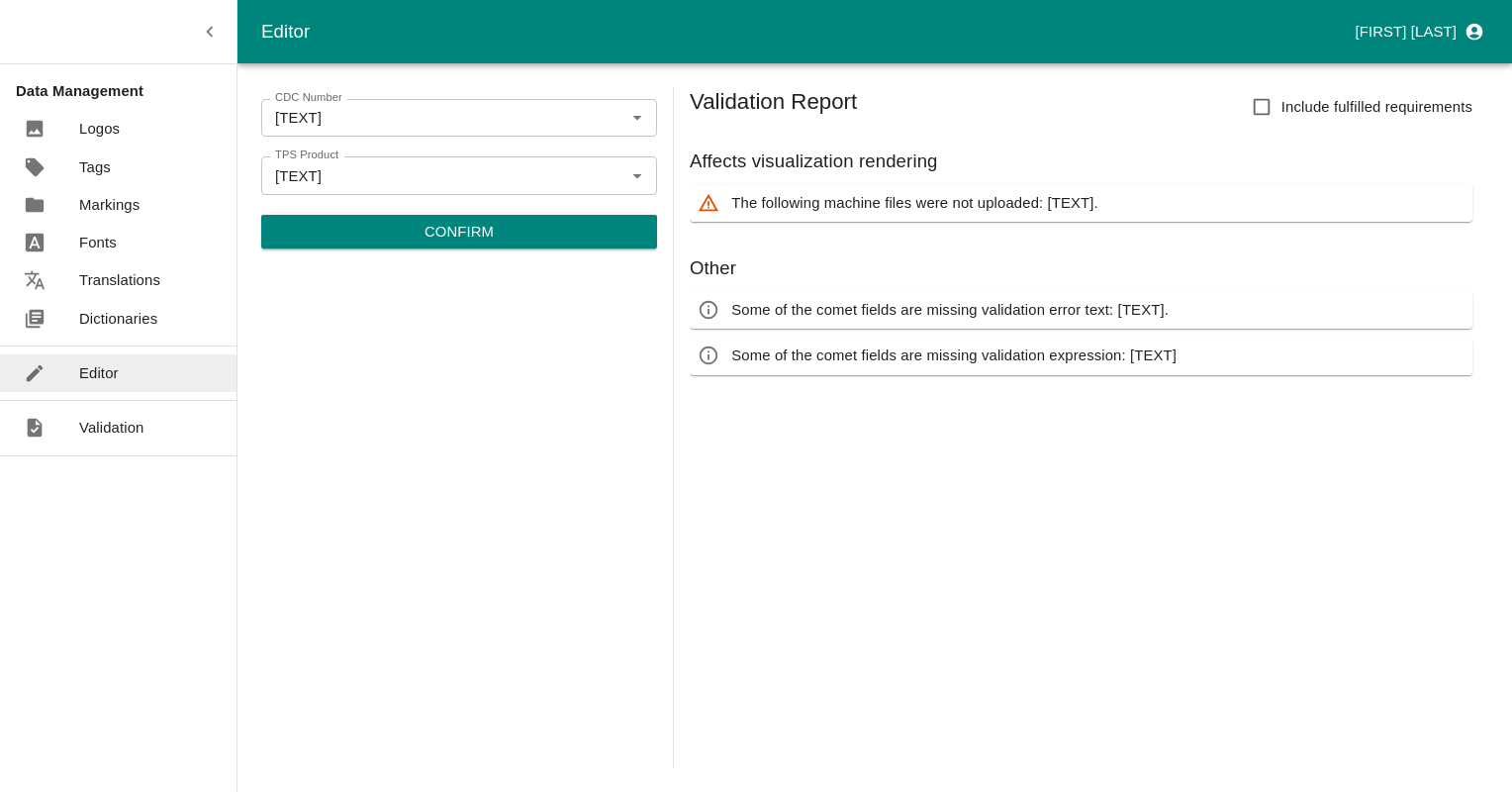 click on "Confirm" at bounding box center (459, 232) 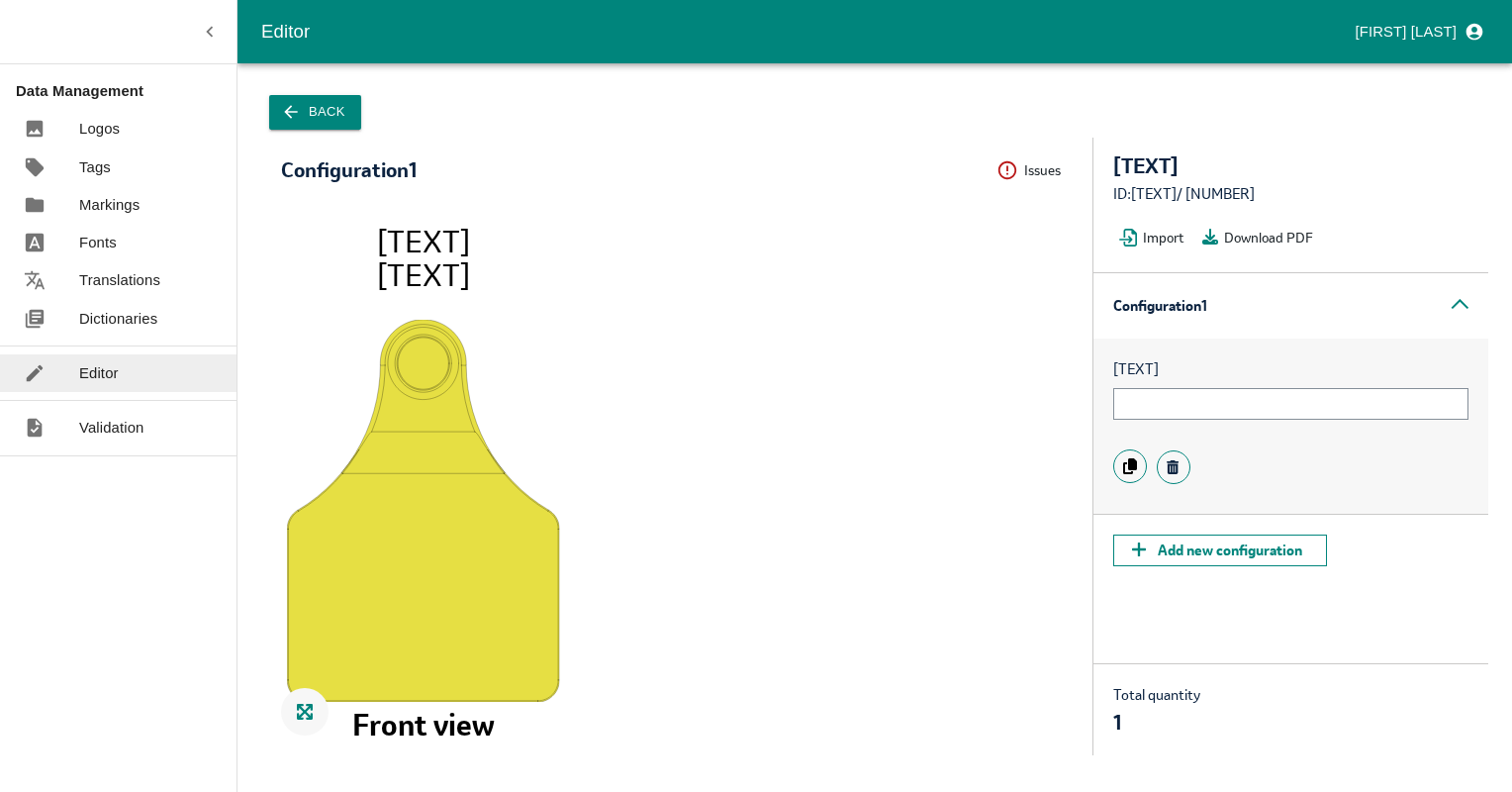 click on "ID:  L30815JAUNE  / 861841" at bounding box center (1290, 194) 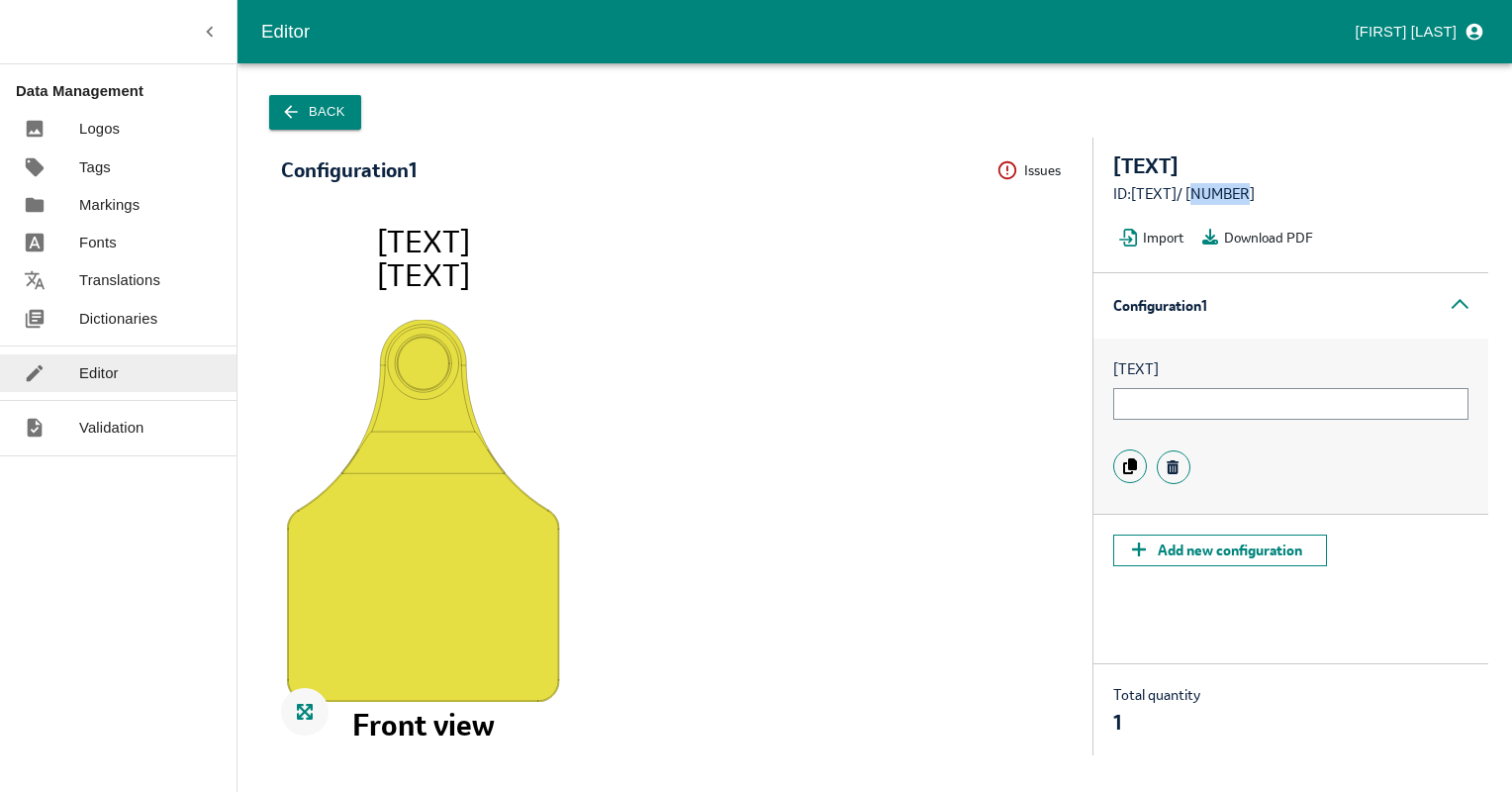 click on "ID:  L30815JAUNE  / 861841" at bounding box center (1290, 194) 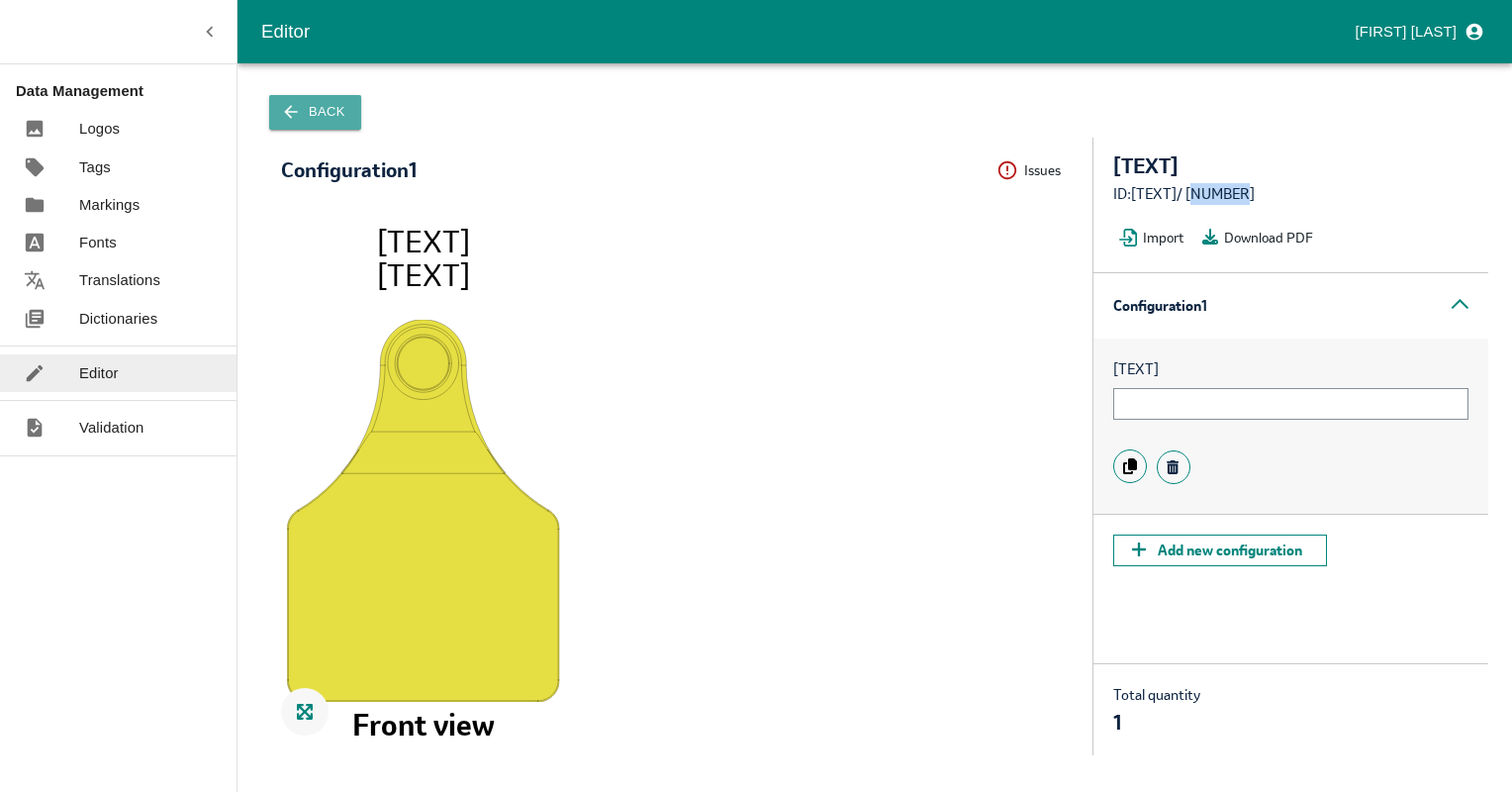 click 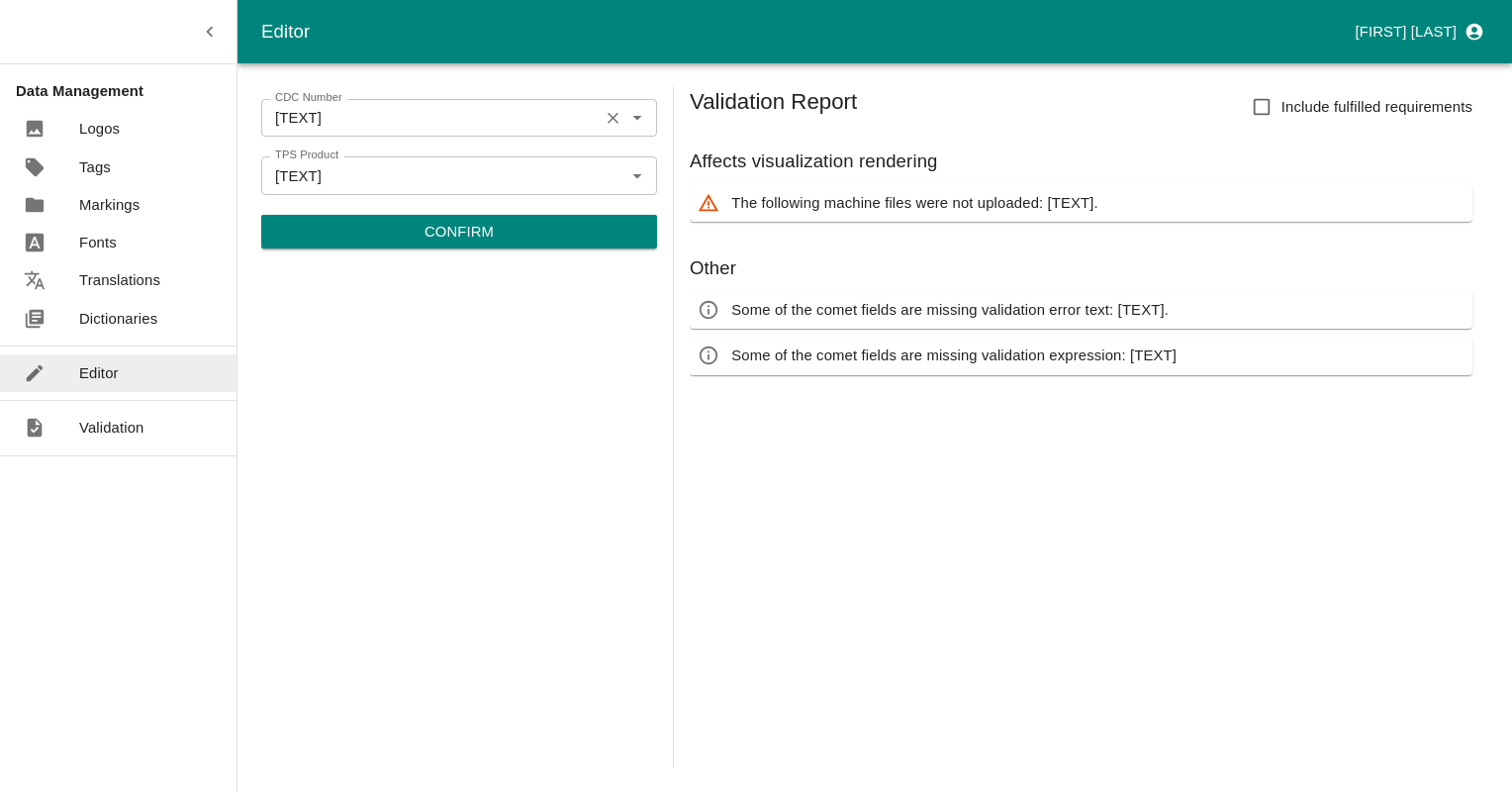 click 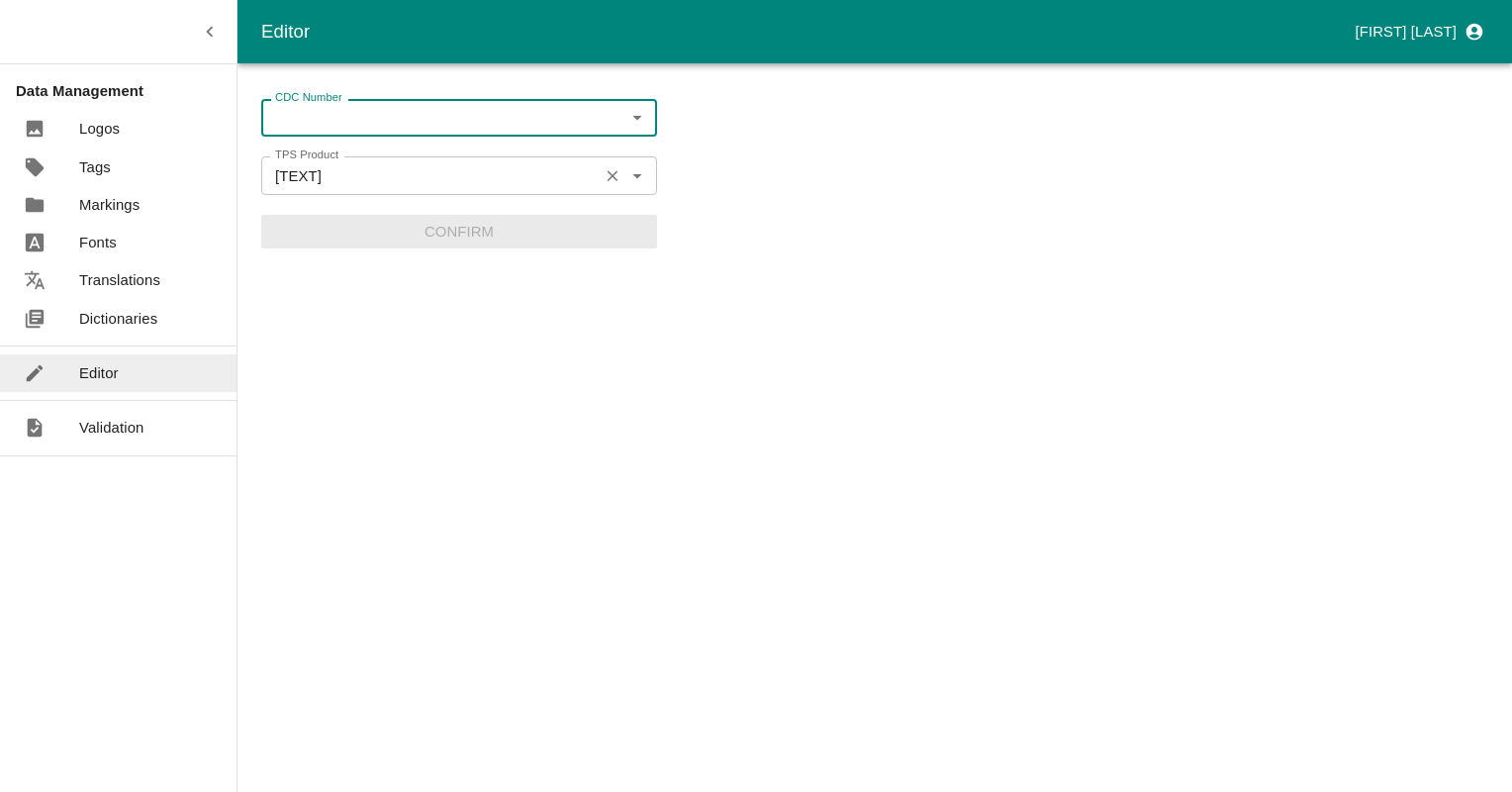 click 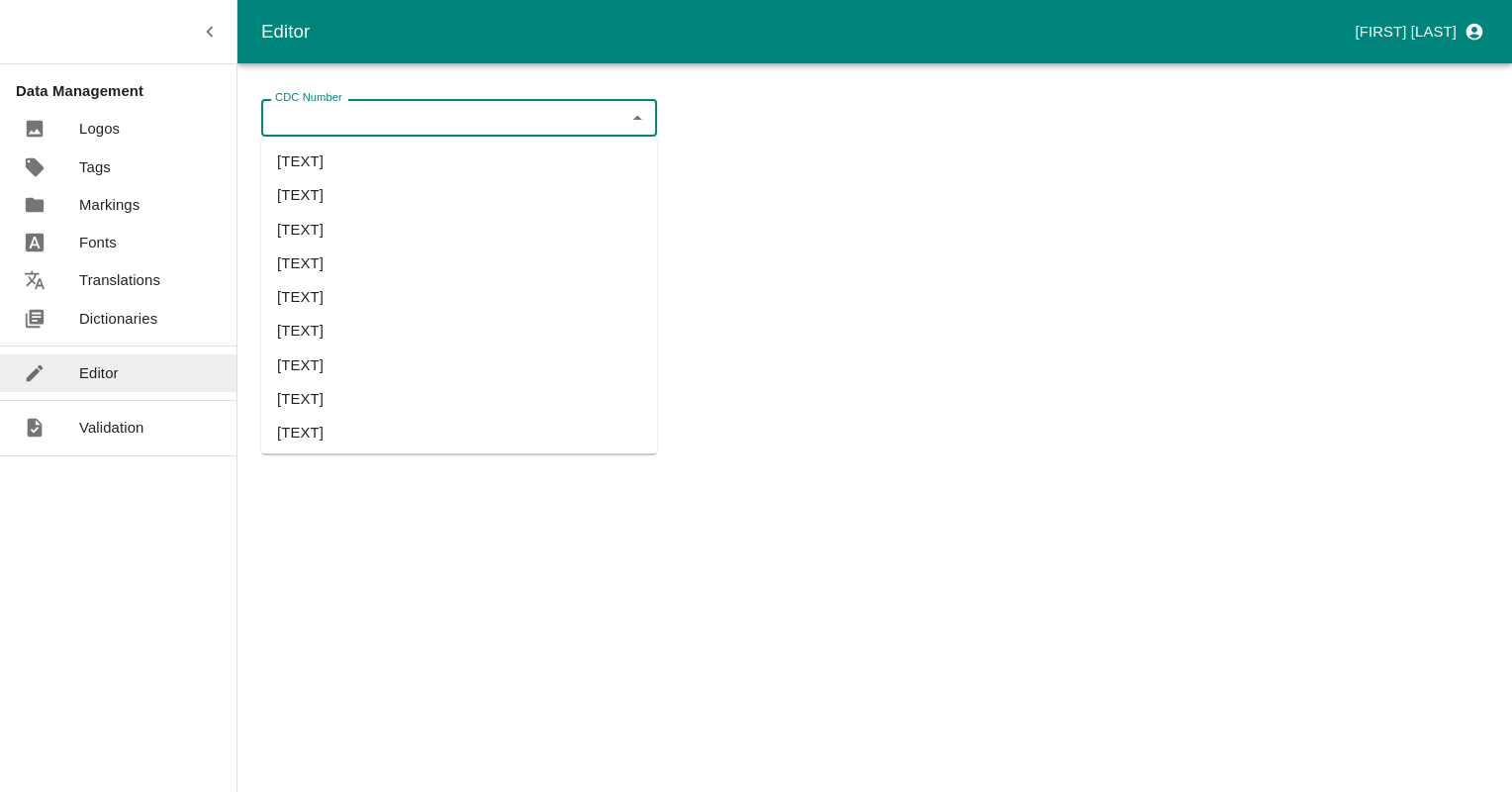 click on "CDC Number" at bounding box center (442, 118) 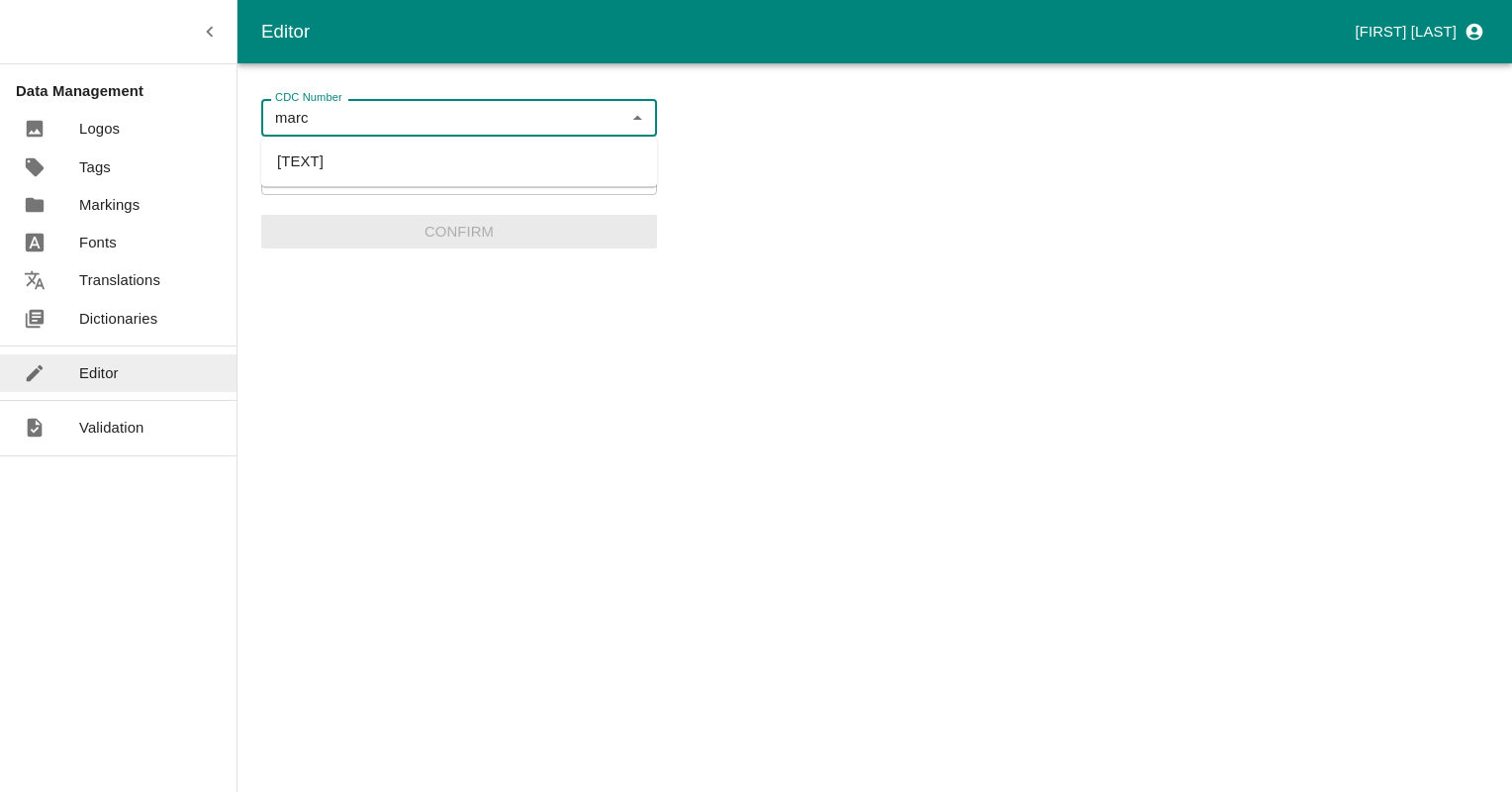 click on "MARCHE PRIVE" at bounding box center [459, 161] 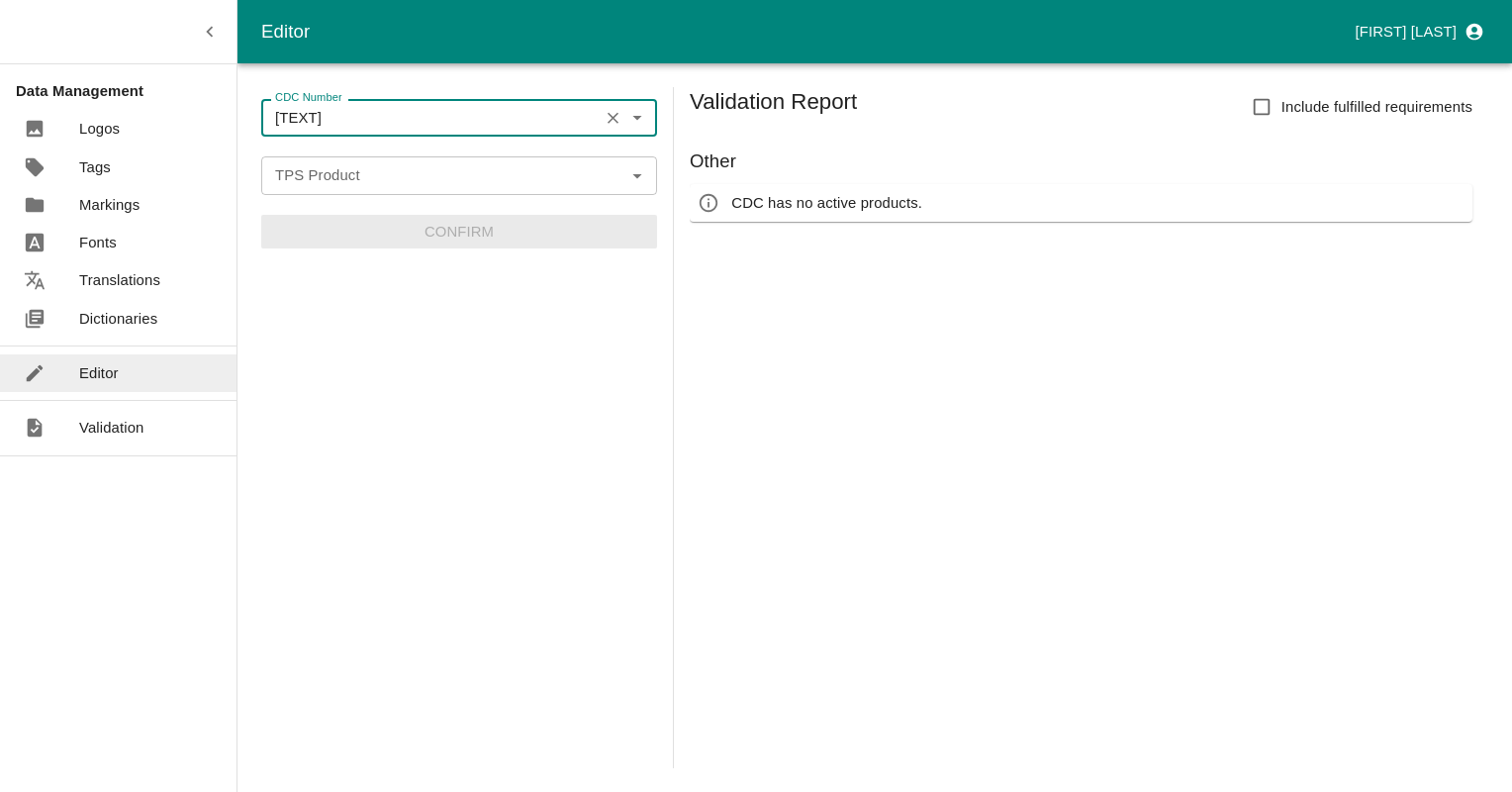 click on "TPS Product" at bounding box center [459, 175] 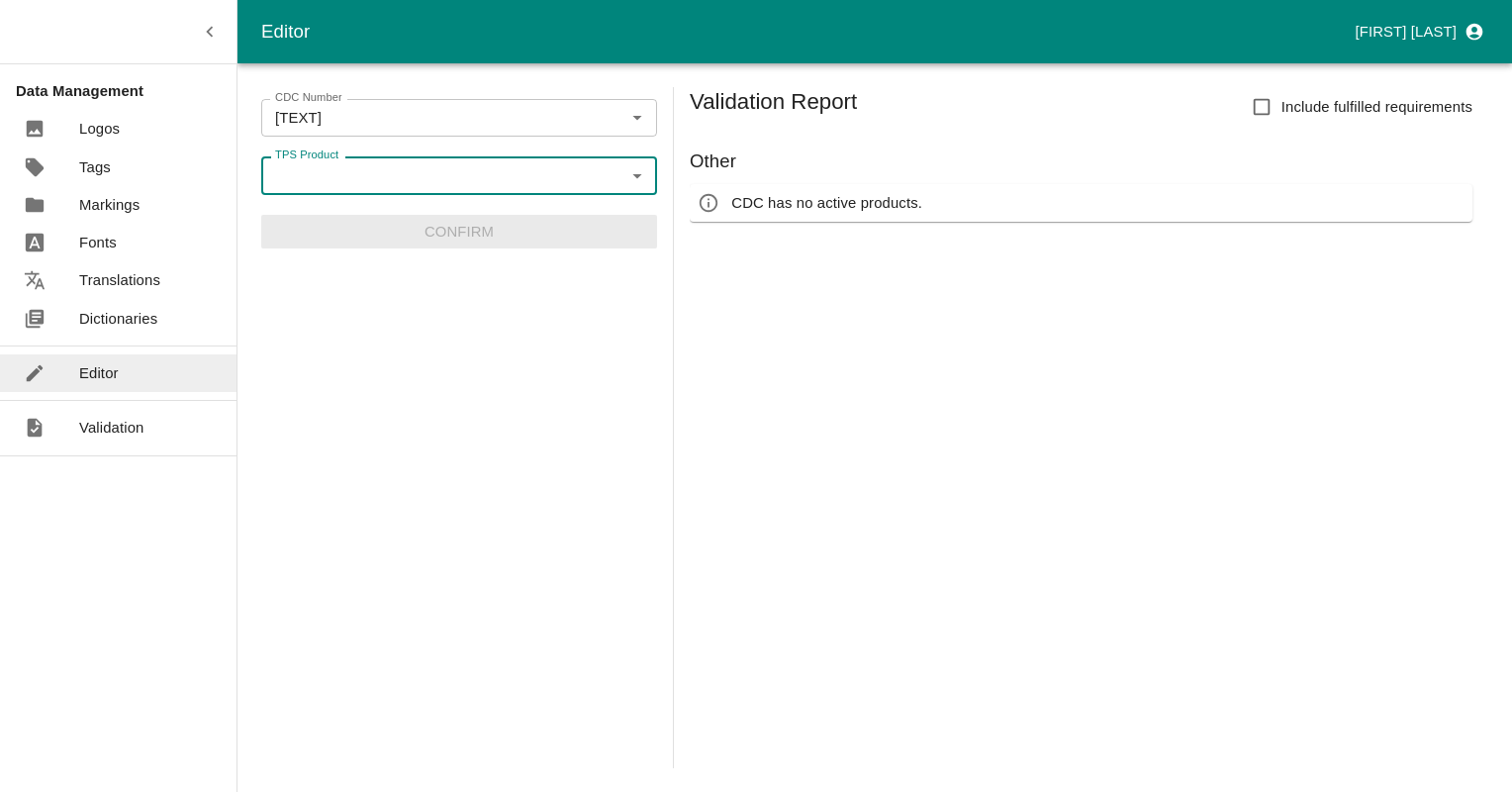 click 